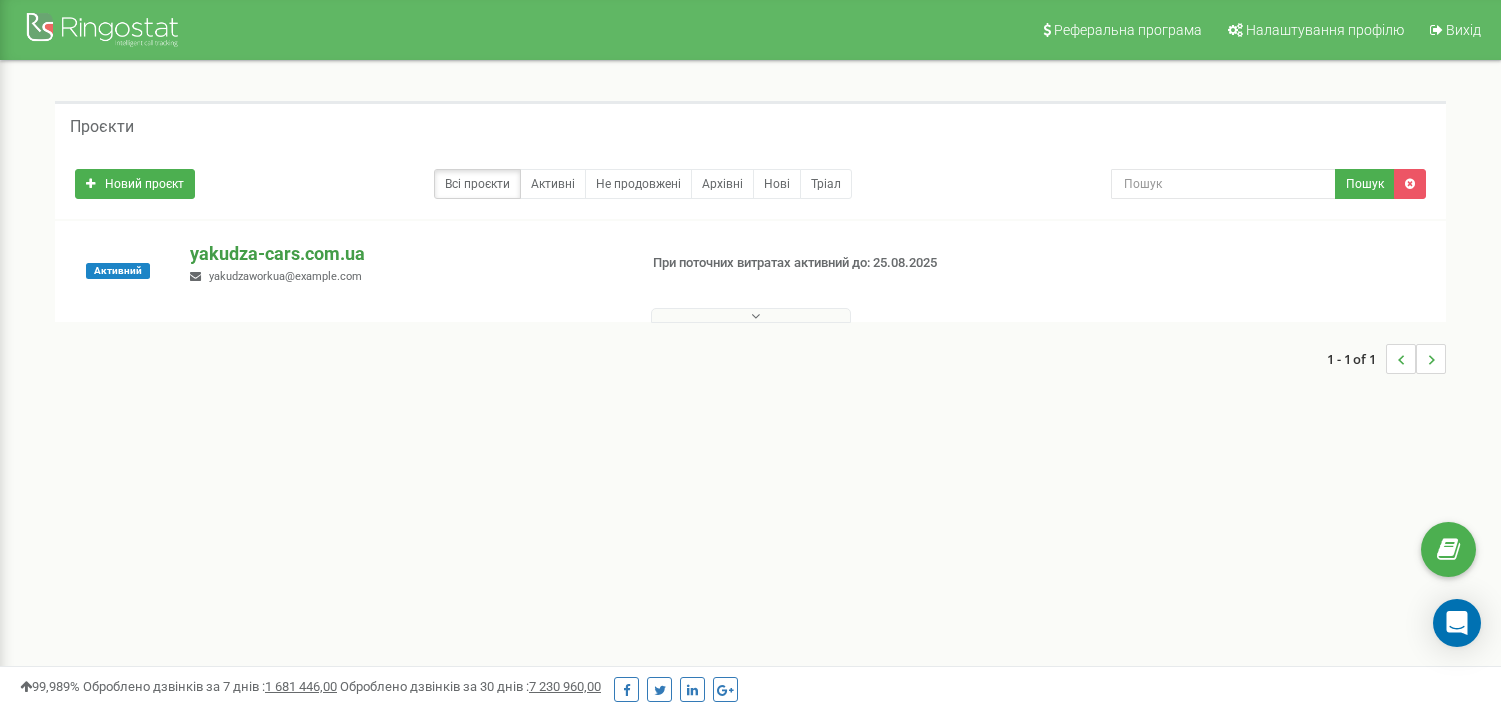 scroll, scrollTop: 0, scrollLeft: 0, axis: both 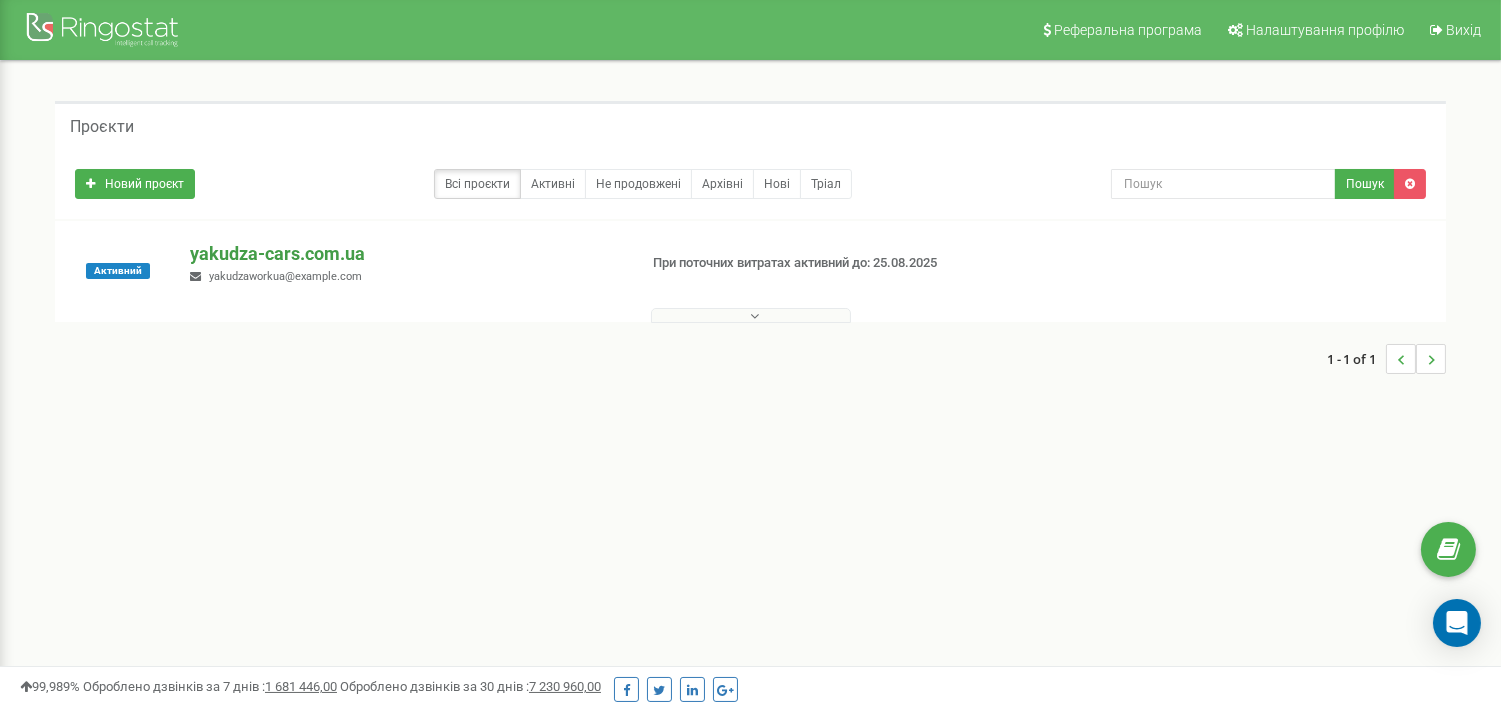 click on "yakudza-cars.com.ua" at bounding box center [405, 254] 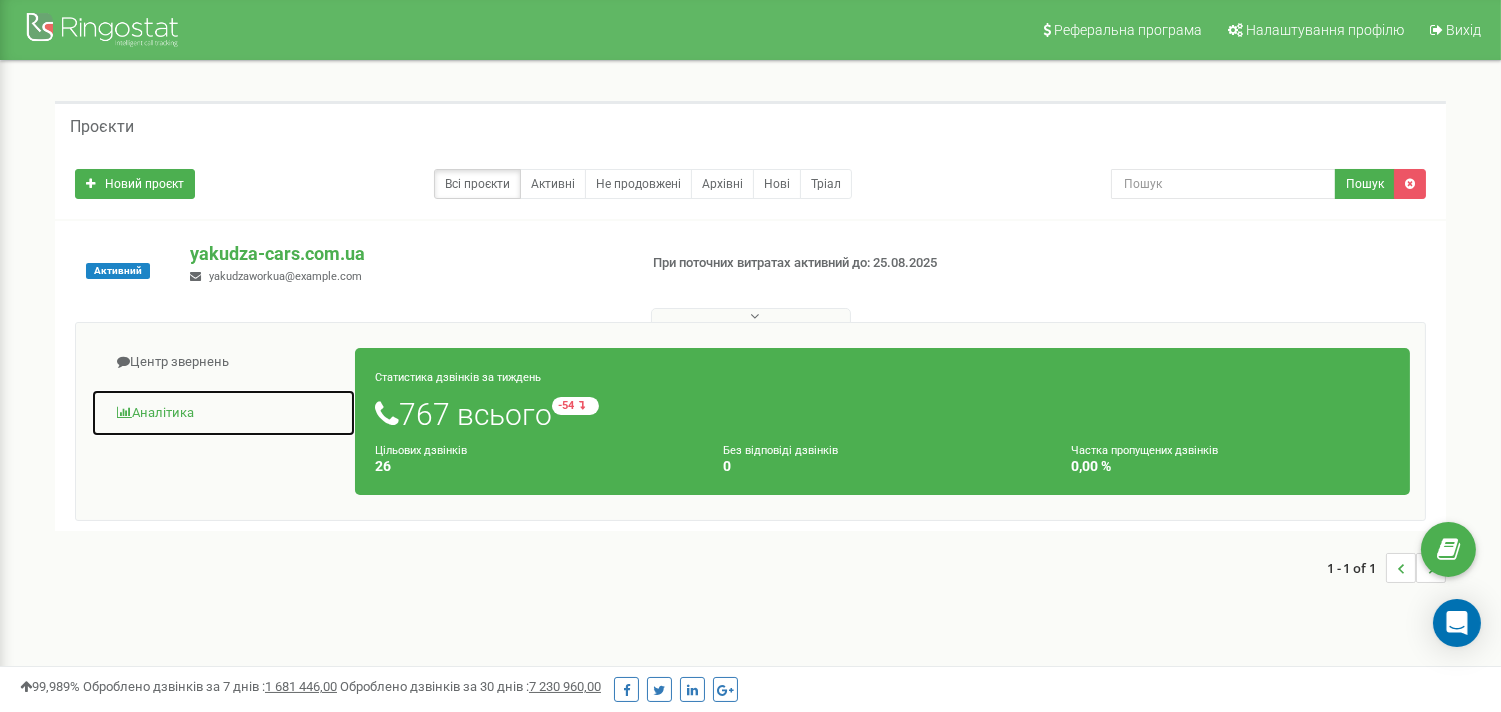 click on "Аналiтика" at bounding box center (223, 413) 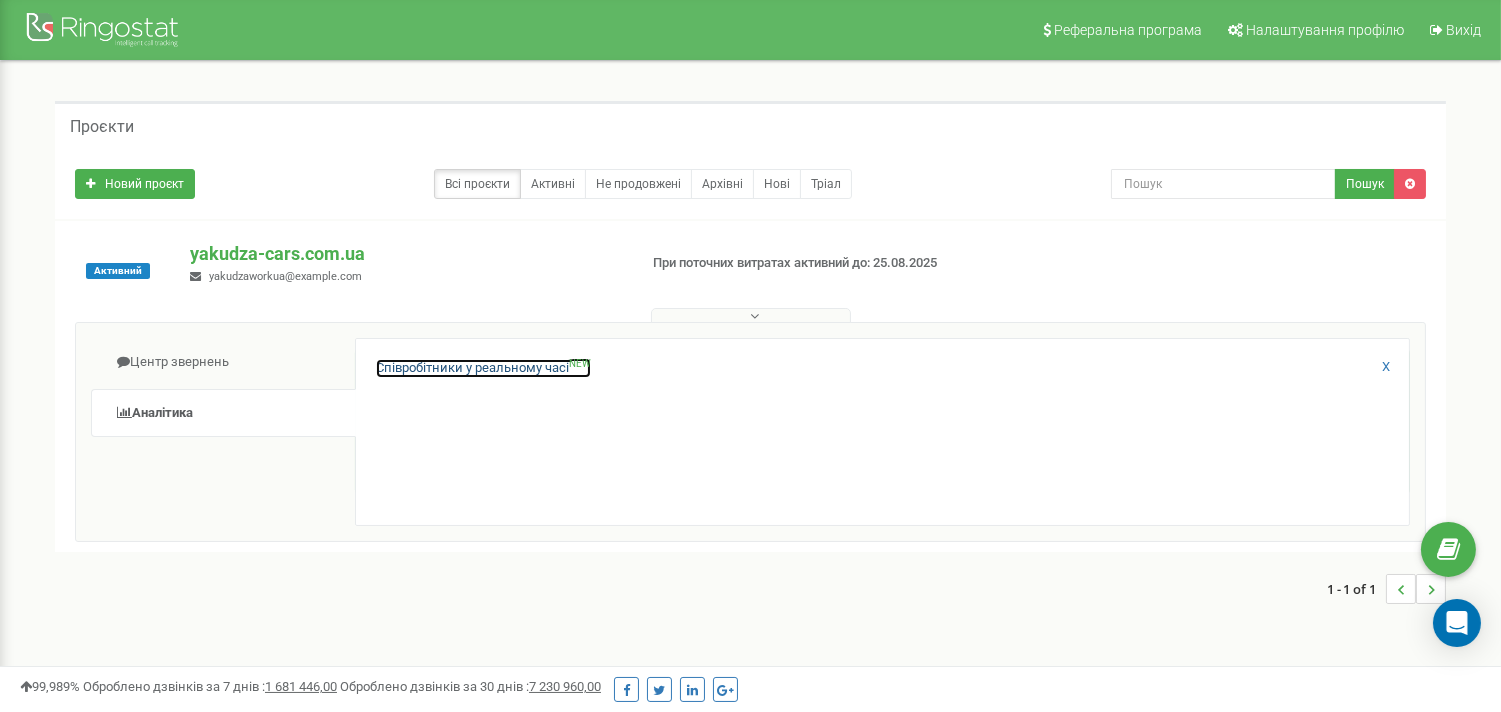 click on "Співробітники у реальному часі  NEW" at bounding box center (483, 368) 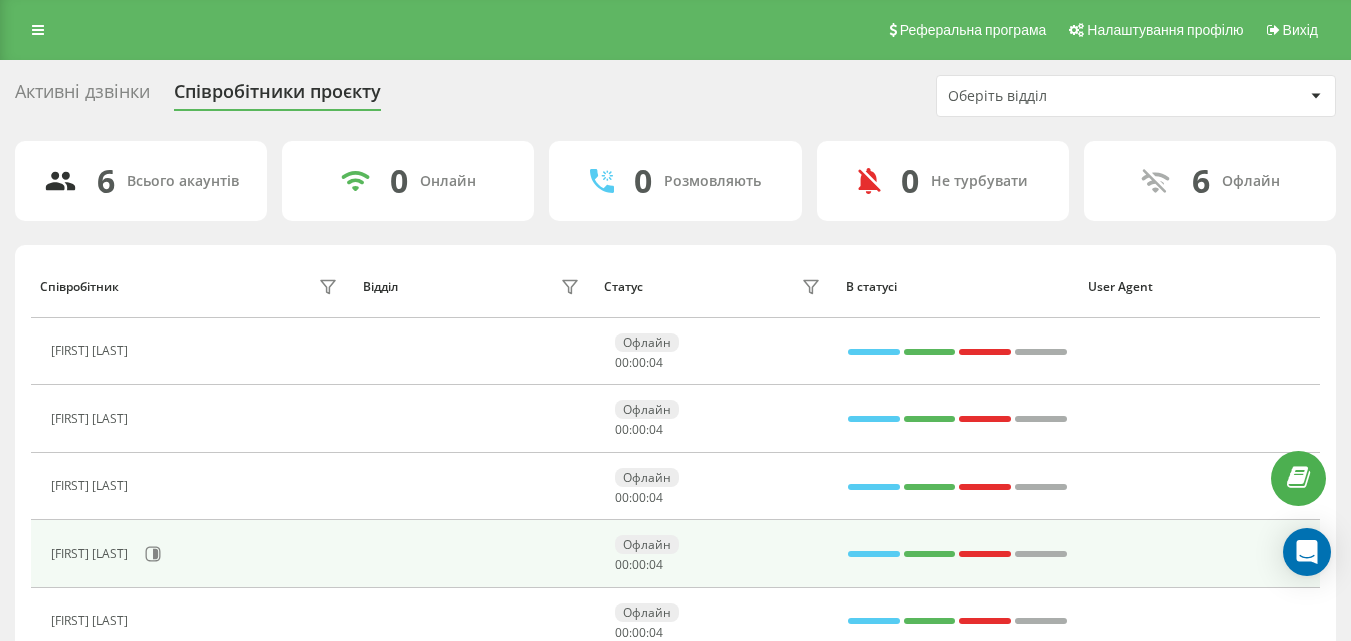 scroll, scrollTop: 156, scrollLeft: 0, axis: vertical 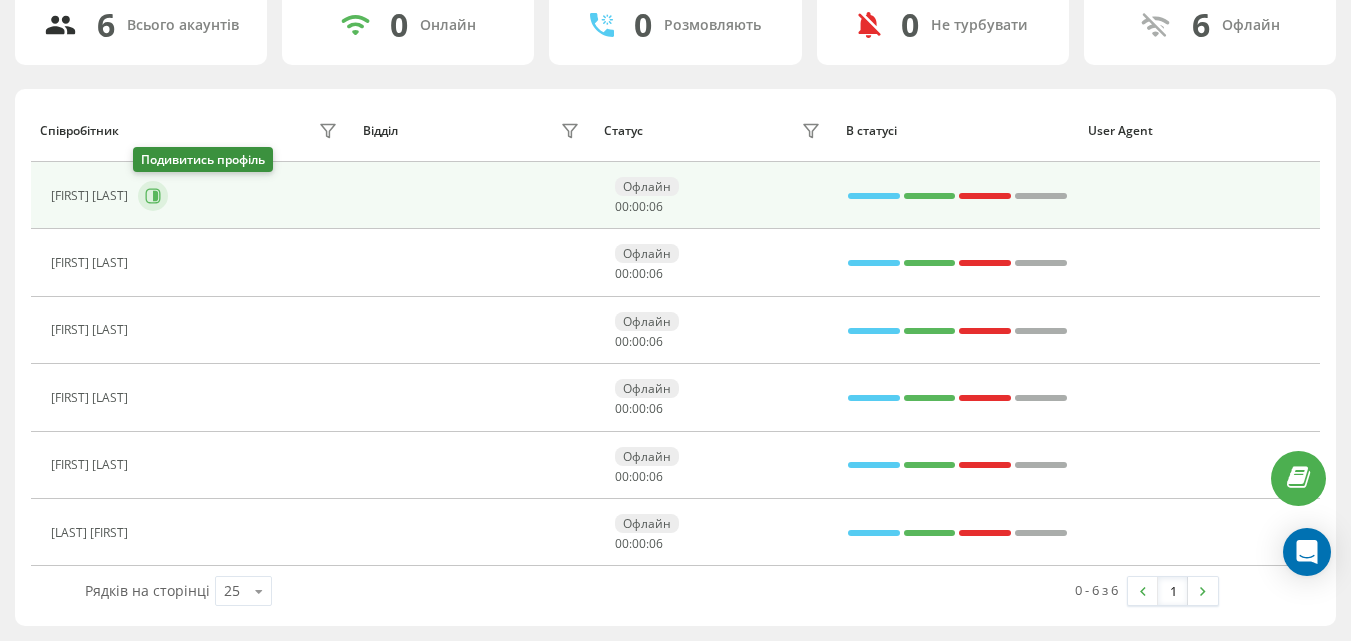 click 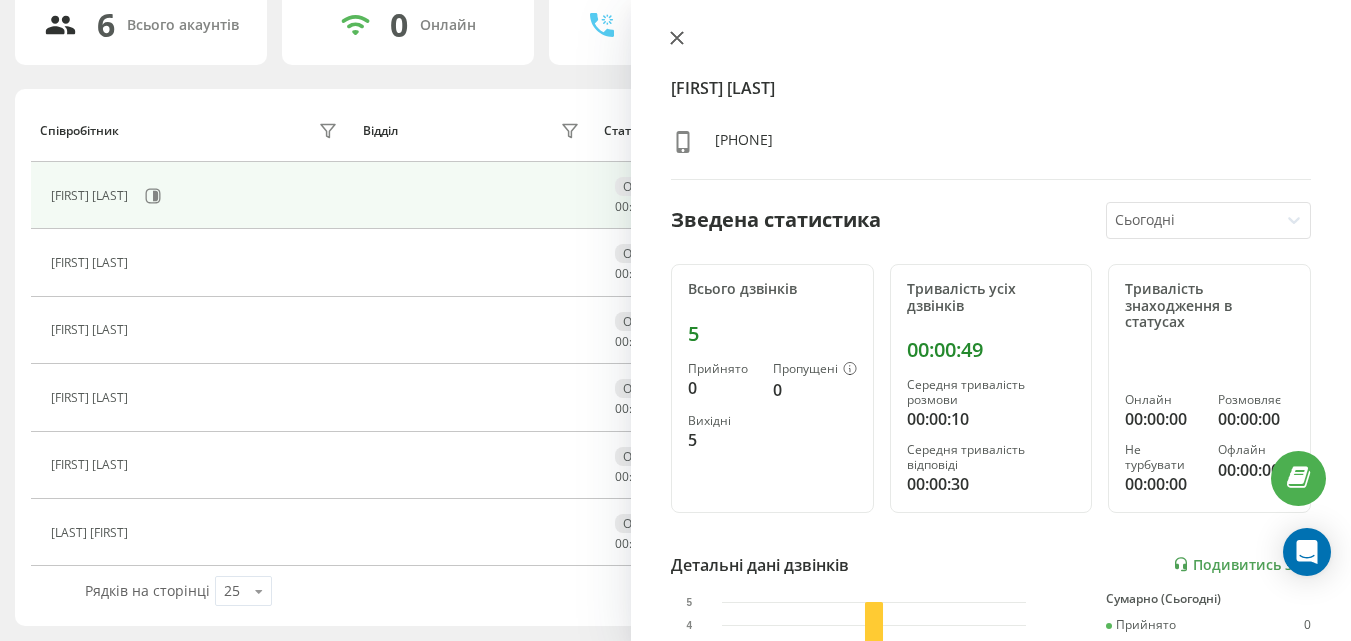 click 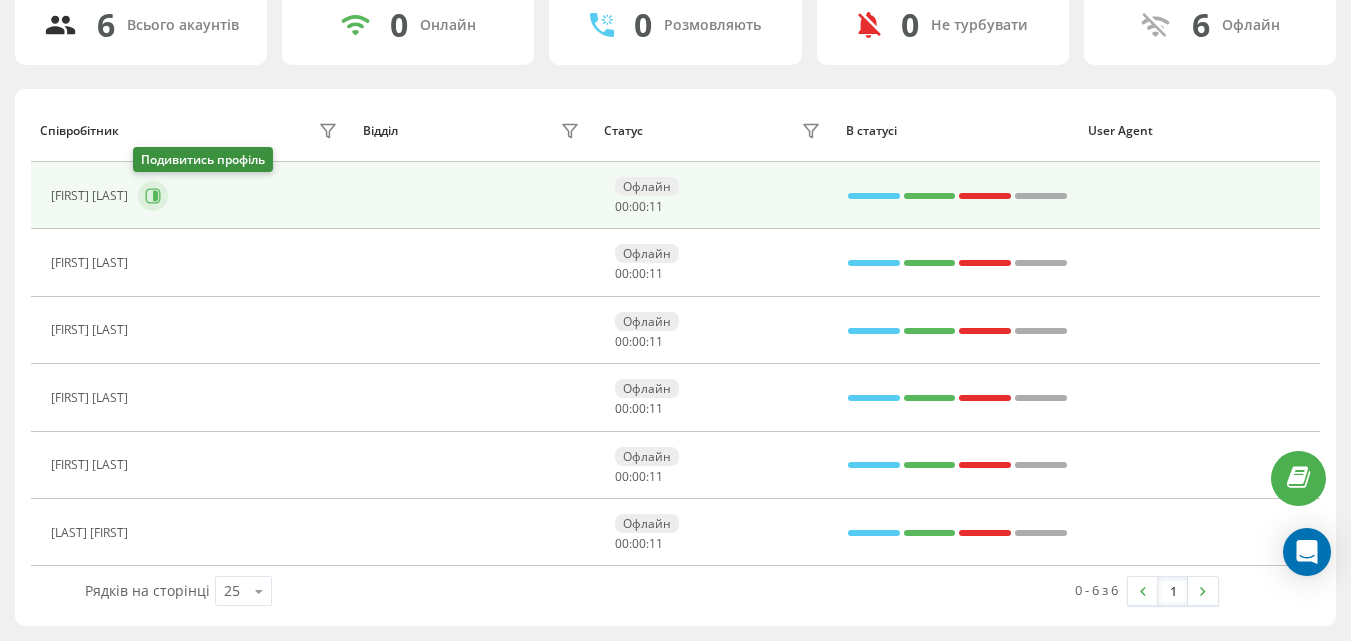click 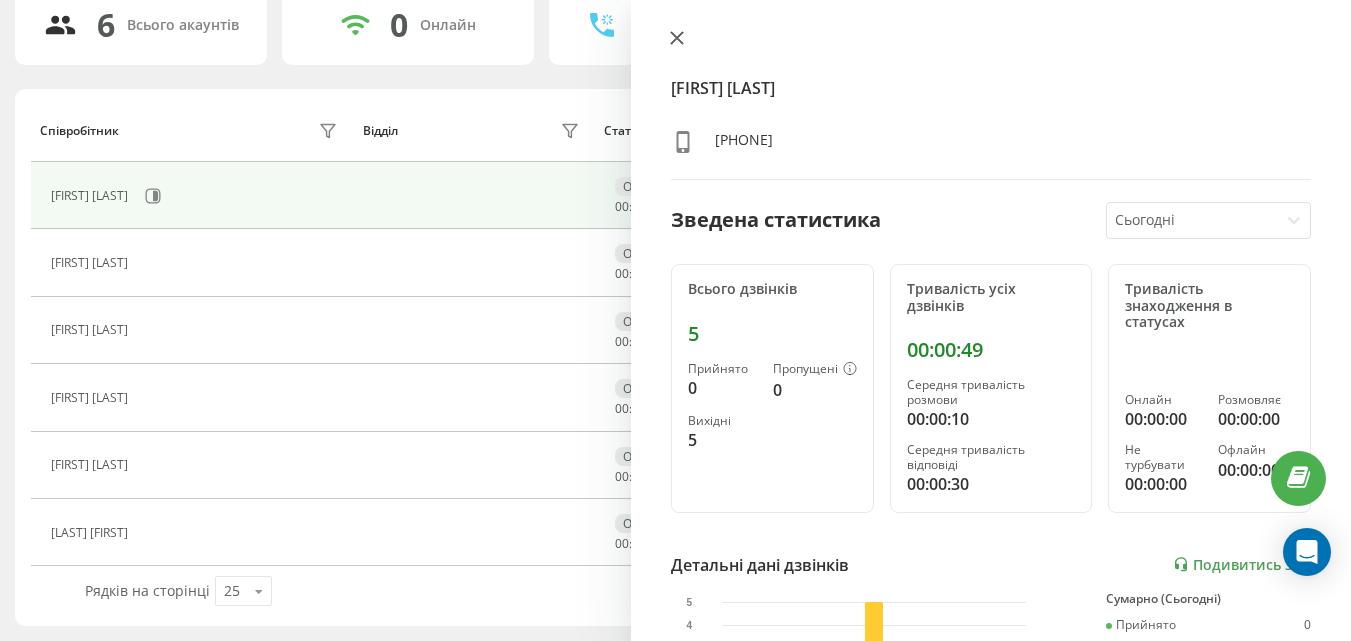 click 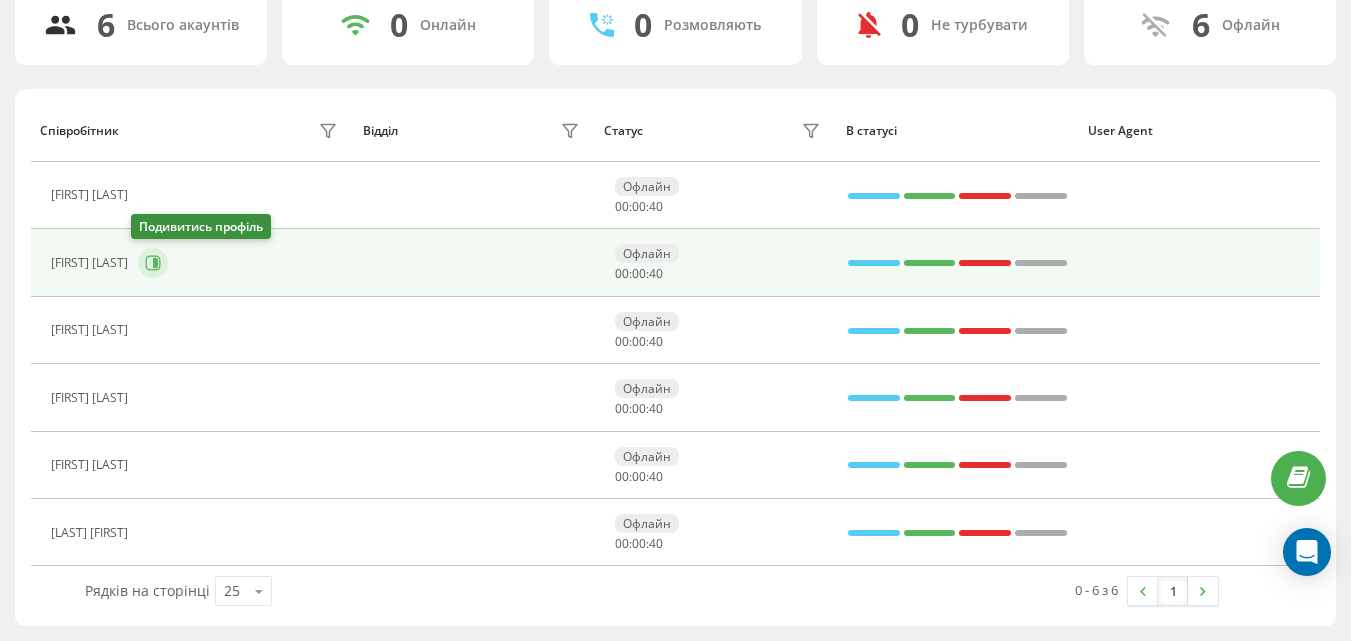click 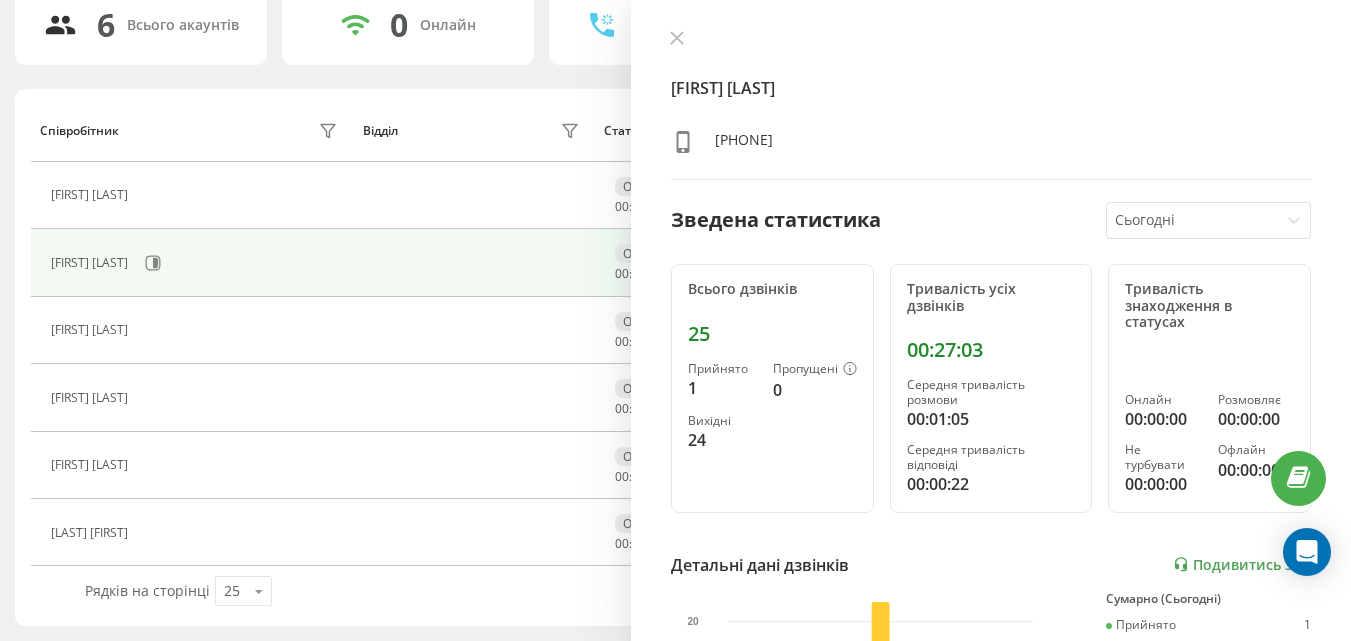 click on "[FIRST] [LAST]" at bounding box center [196, 263] 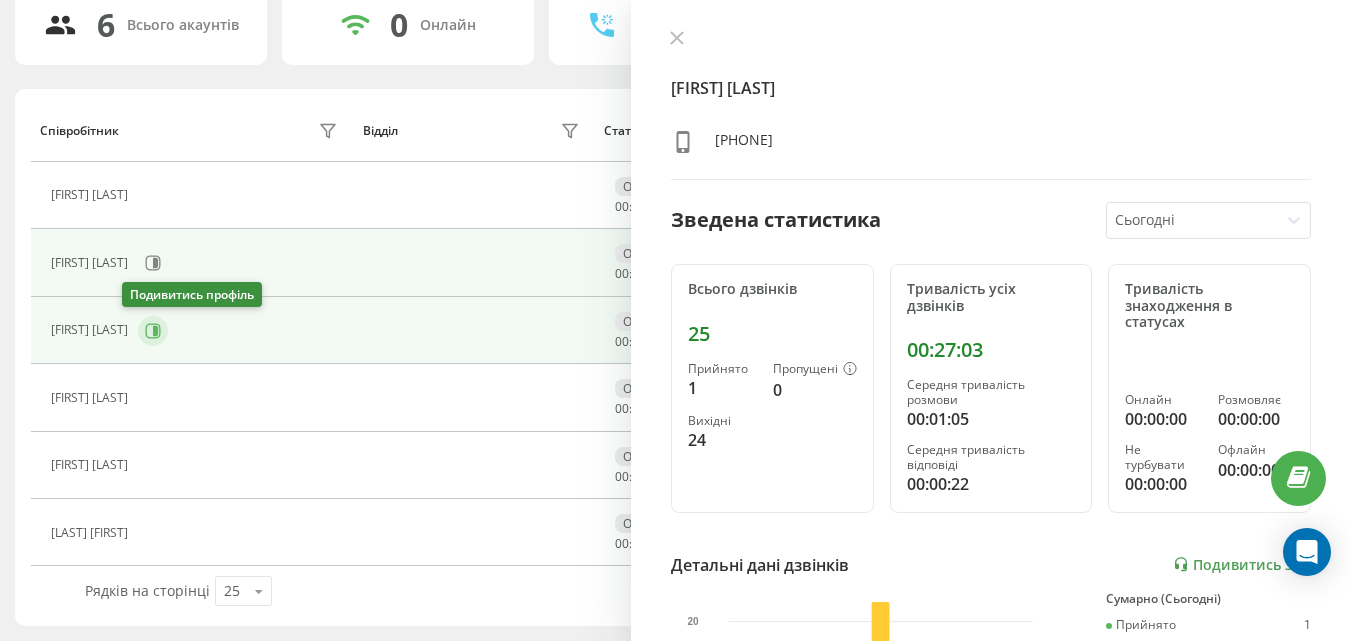 click 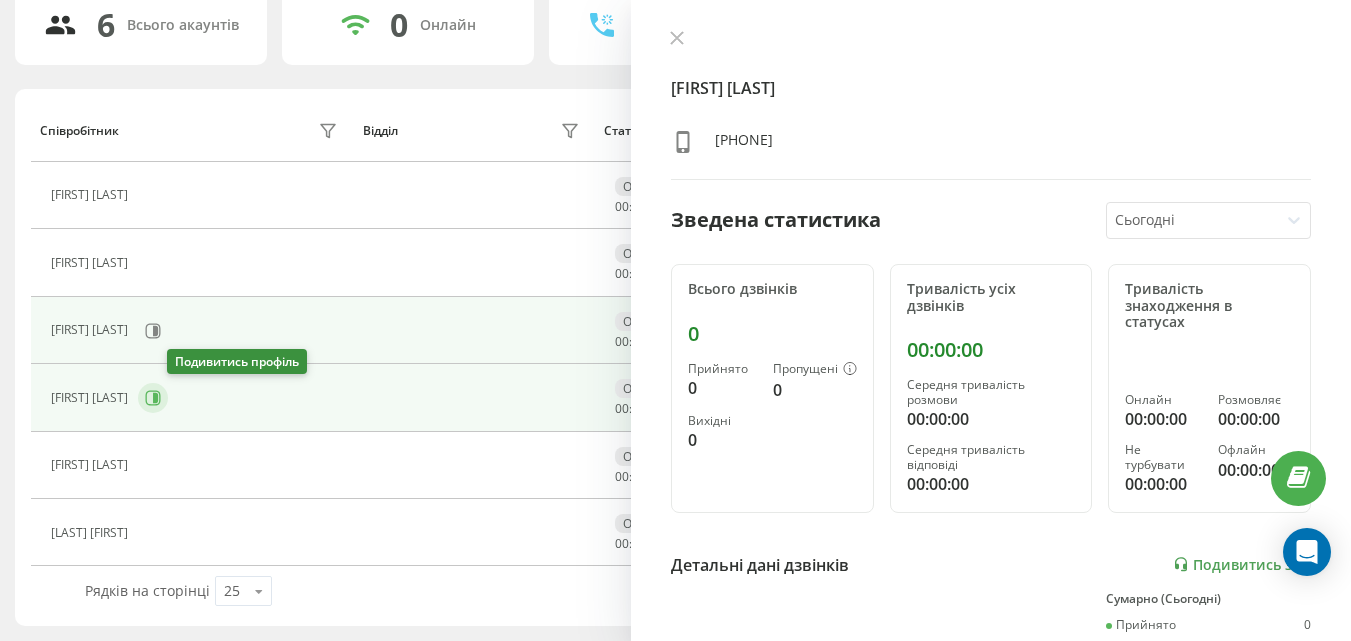click 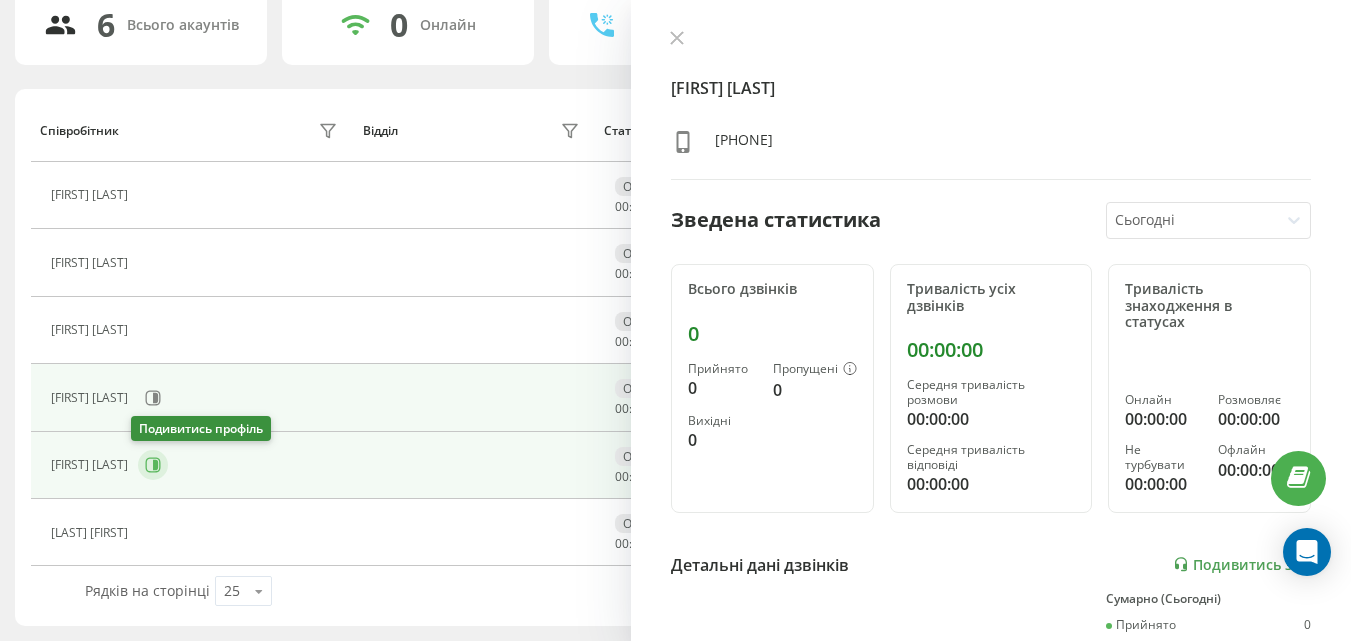 click 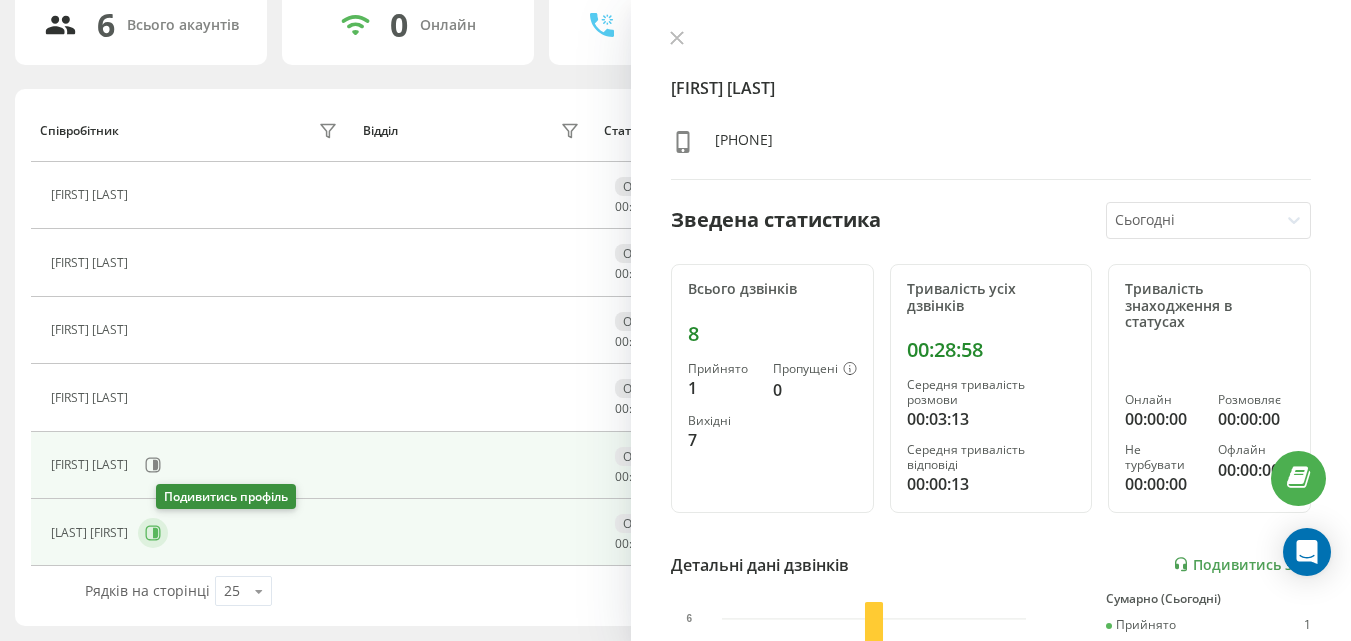 click 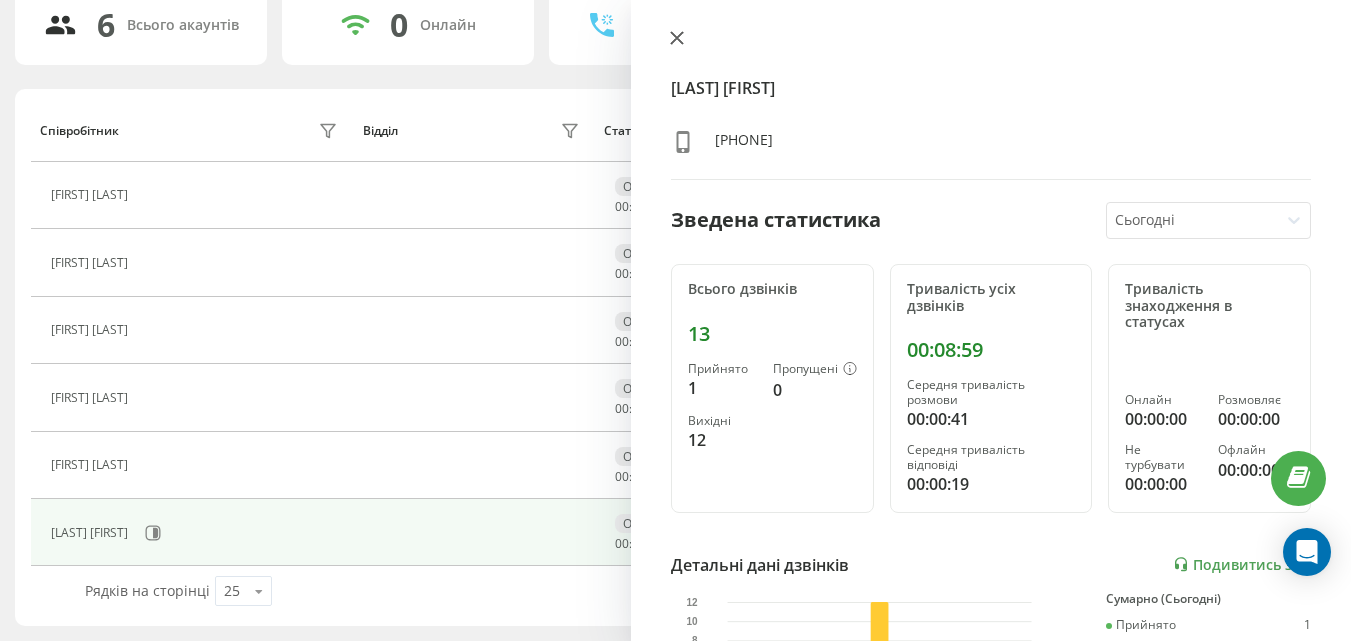click at bounding box center (677, 39) 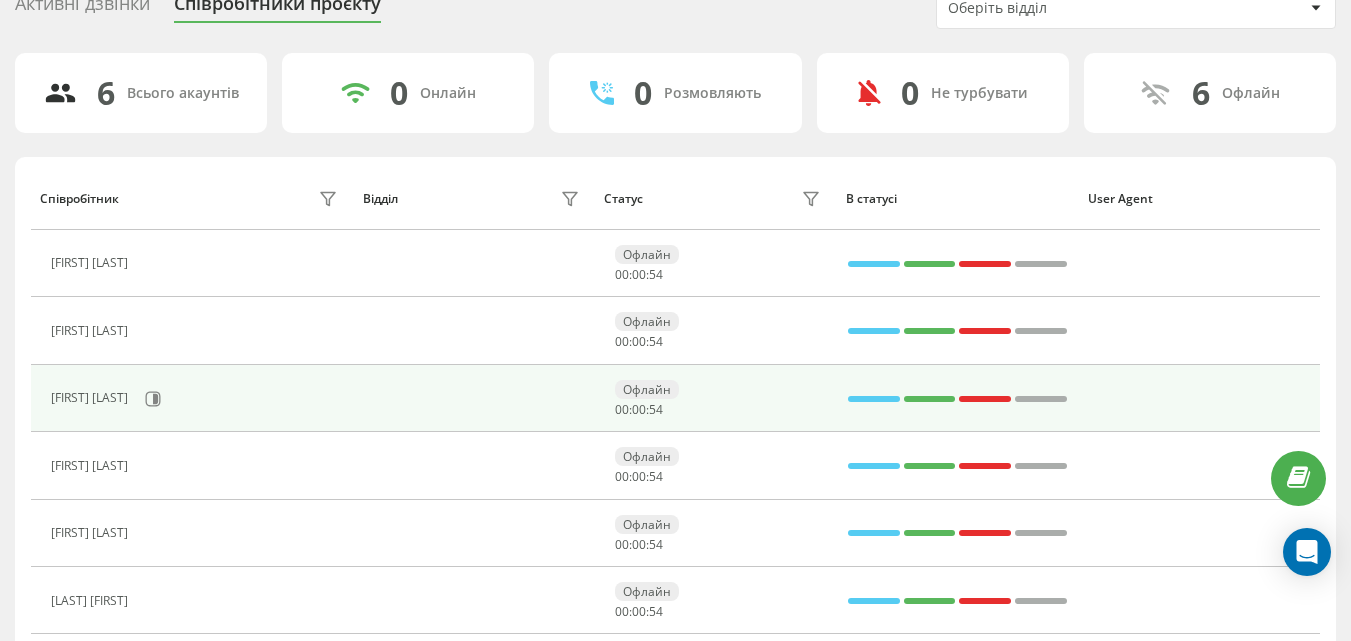 scroll, scrollTop: 0, scrollLeft: 0, axis: both 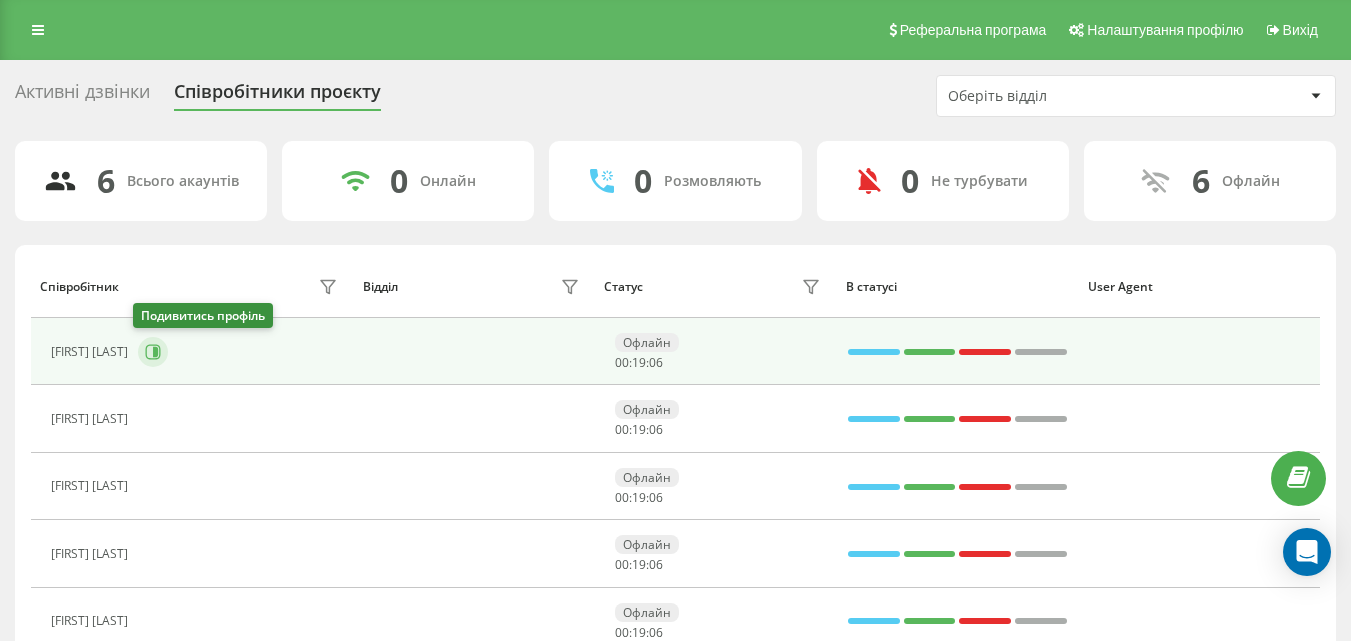 click 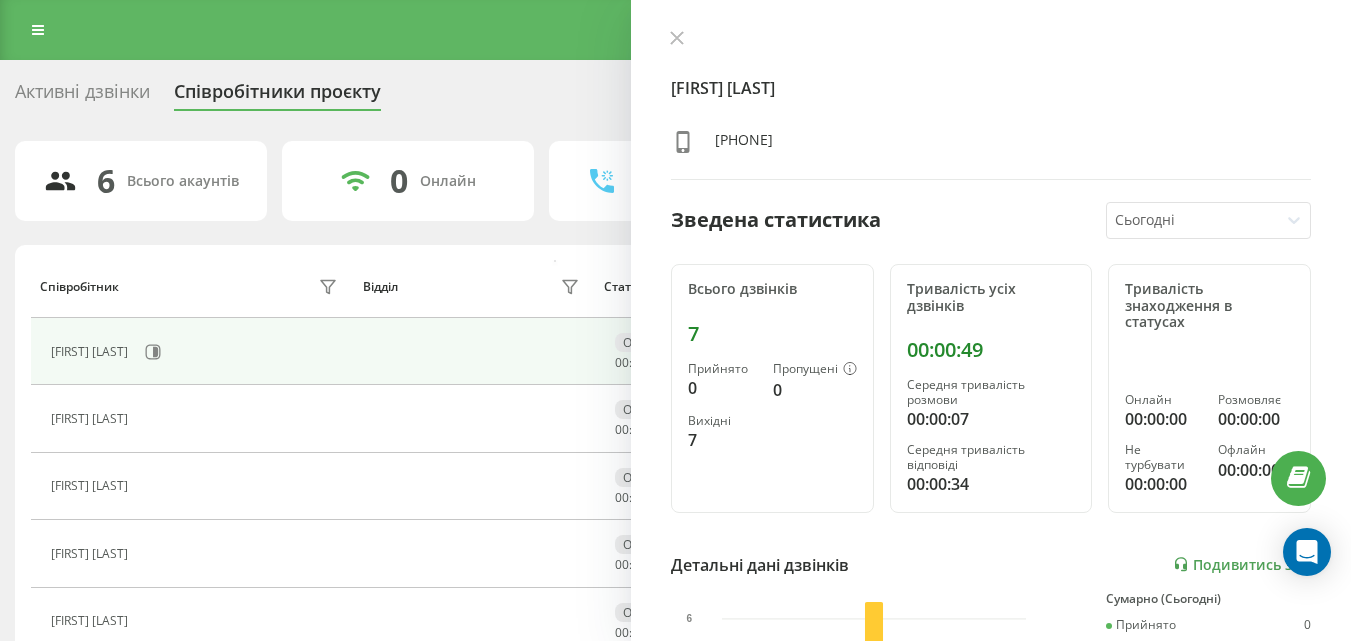 click on "Відділ" at bounding box center [474, 287] 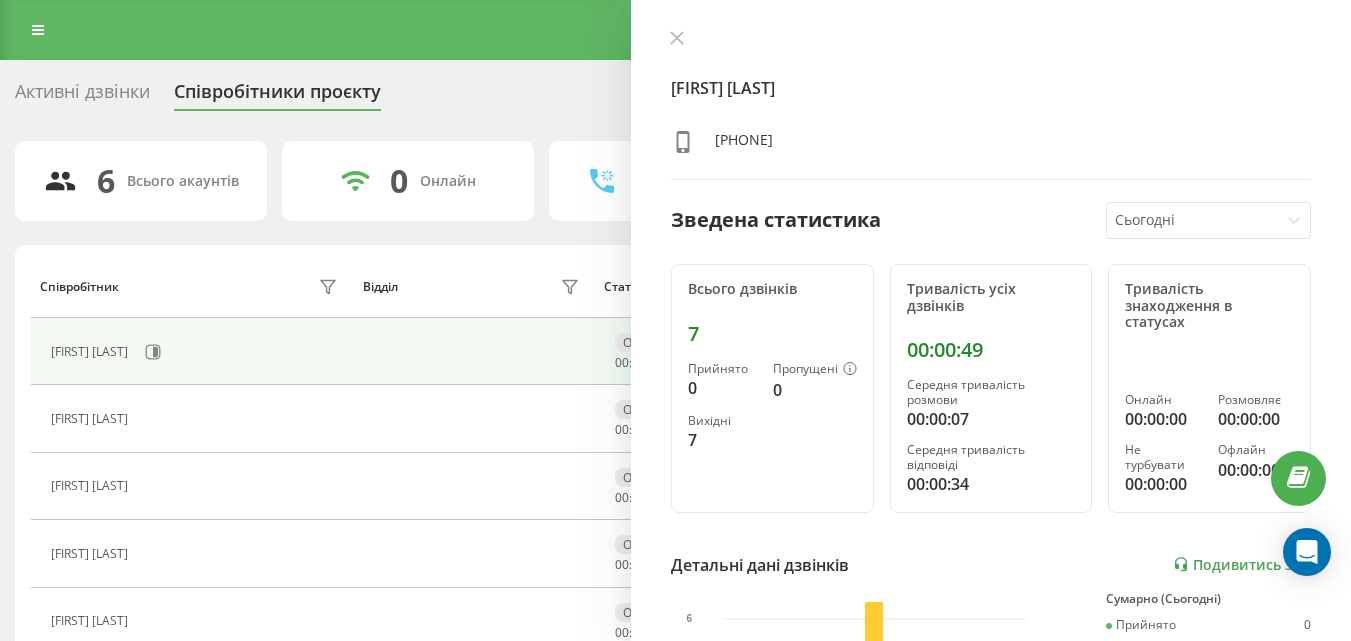 click on "Віталій Сава +380635103401 Зведена статистика Сьогодні Всього дзвінків 7 Прийнято 0 Пропущені 0 Вихідні 7 Тривалість усіх дзвінків 00:00:49 Середня тривалість розмови 00:00:07 Середня тривалість відповіді 00:00:34 Тривалість знаходження в статусах Онлайн 00:00:00 Розмовляє 00:00:00 Не турбувати 00:00:00 Офлайн 00:00:00 Детальні дані дзвінків Подивитись звіт 5 серп 0 2 4 6 Сумарно (Сьогодні) Прийнято 0 Пропущені 0 Вихідні 7   Подивитись деталі Детальні дані статусів 5 серп Сумарно (Сьогодні) Онлайн 00:00:00 Розмовляє 00:00:00 Не турбувати 00:00:00 Офлайн 00:00:00   Подивитись деталі" at bounding box center [991, 320] 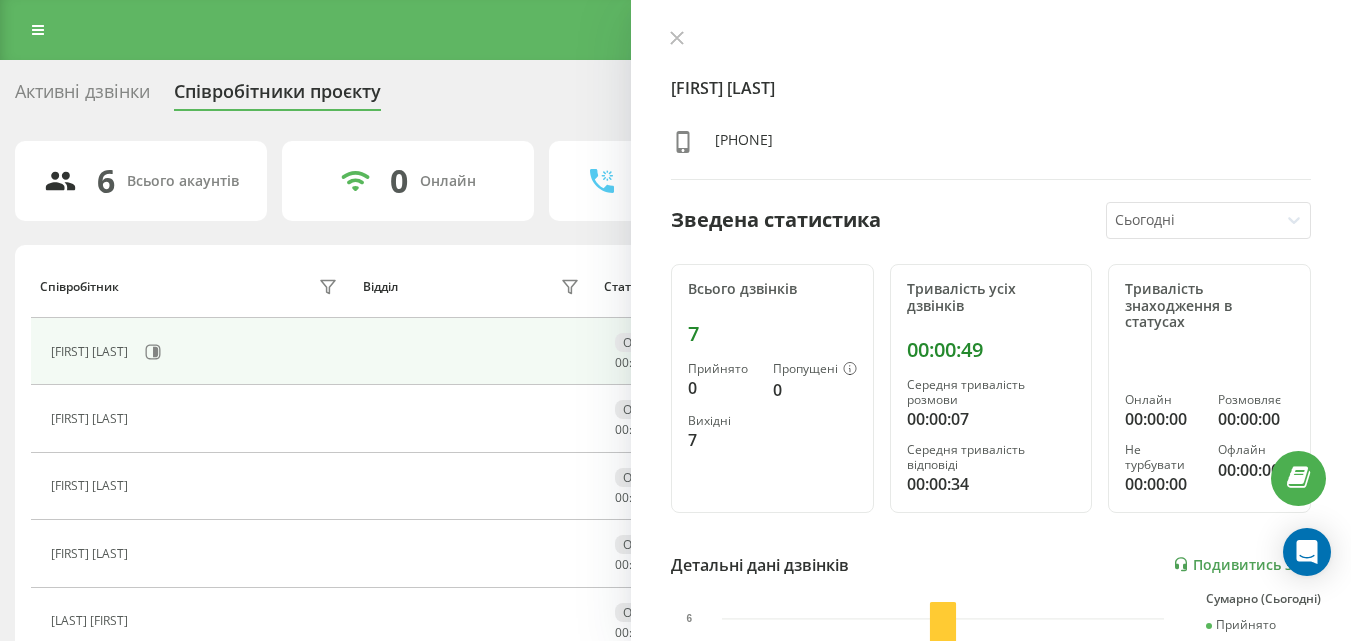 scroll, scrollTop: 0, scrollLeft: 0, axis: both 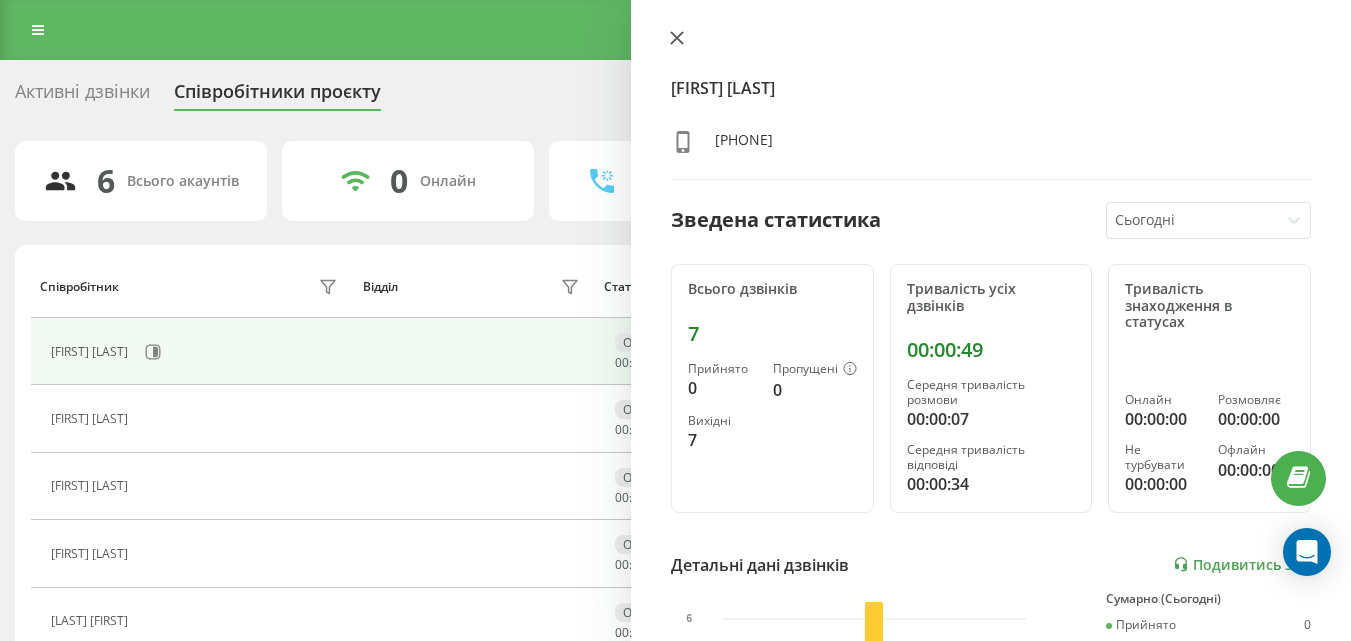 click 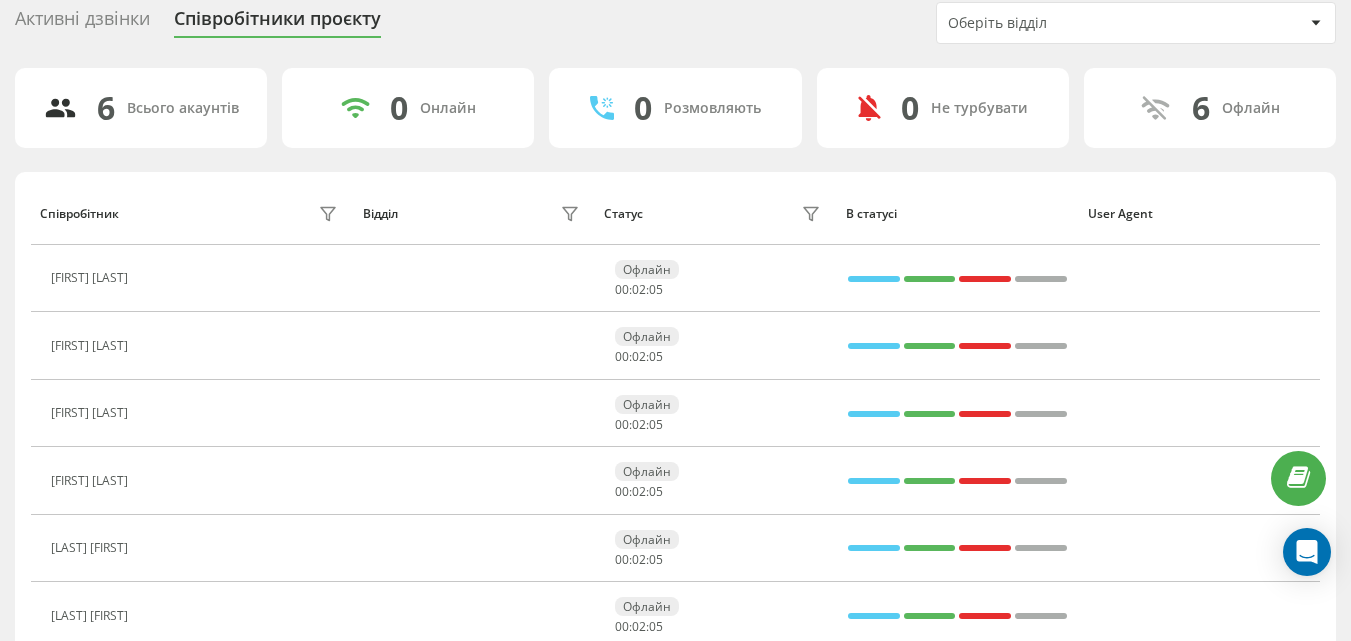 scroll, scrollTop: 0, scrollLeft: 0, axis: both 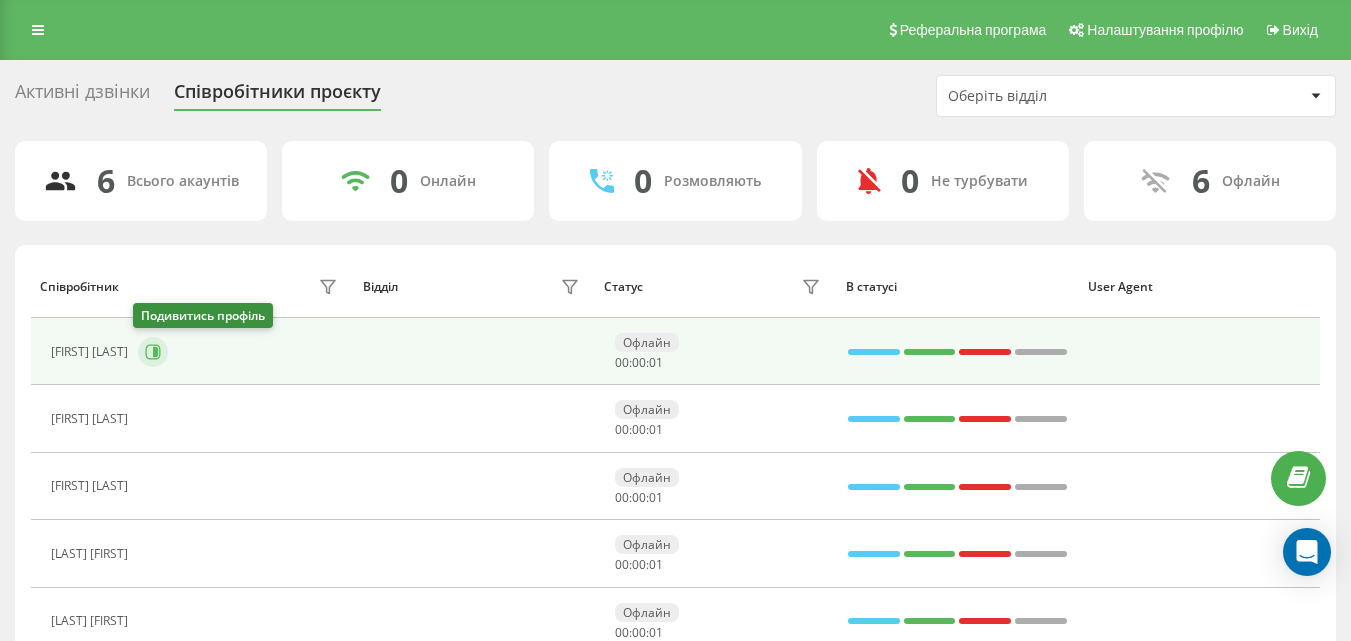 click at bounding box center (153, 352) 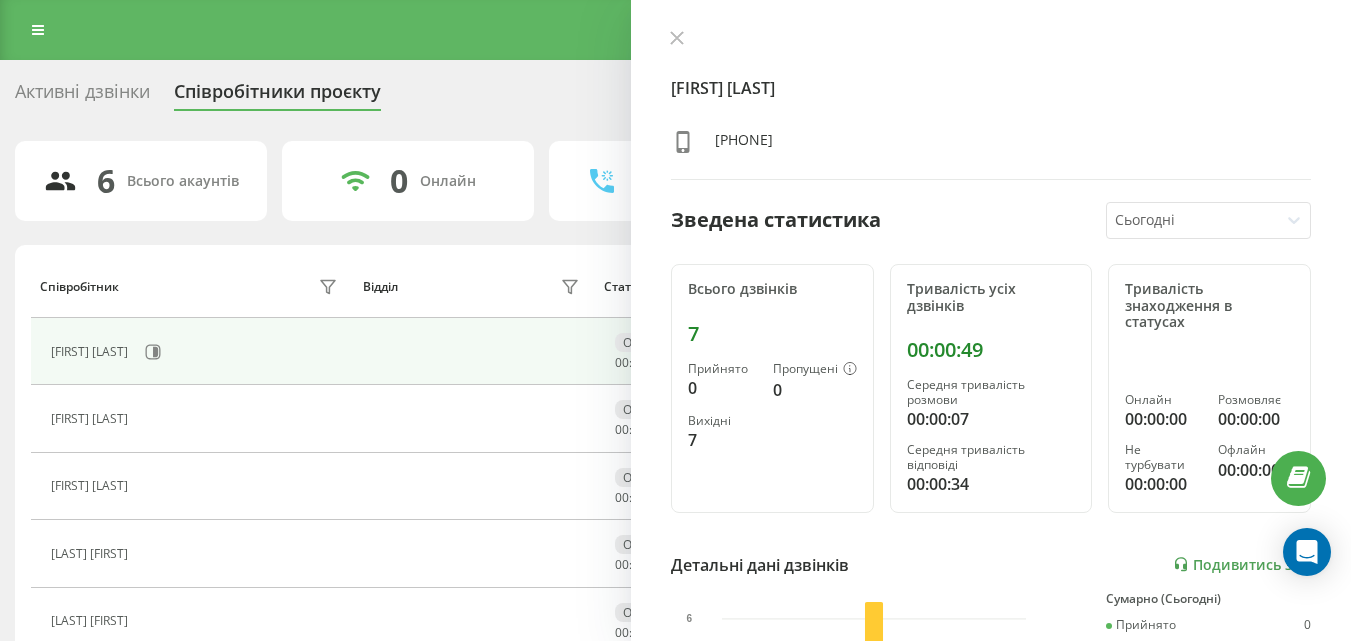 click on "[FIRST] [LAST]" at bounding box center [192, 351] 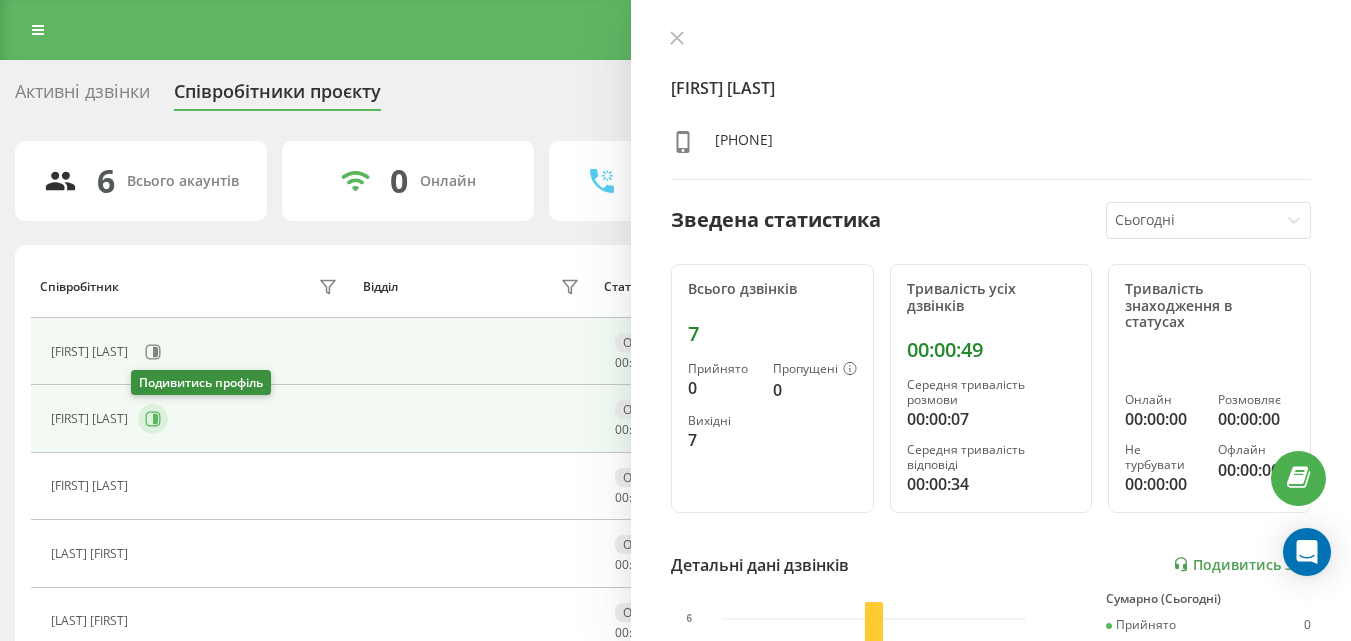 click 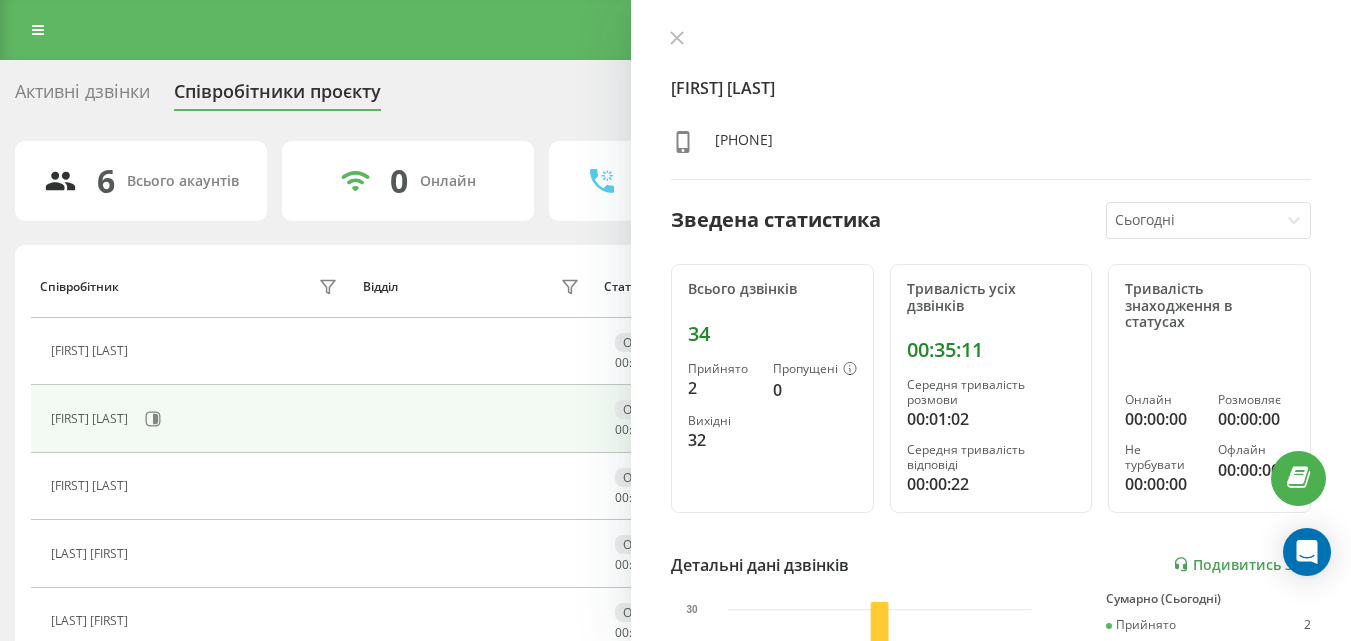 scroll, scrollTop: 100, scrollLeft: 0, axis: vertical 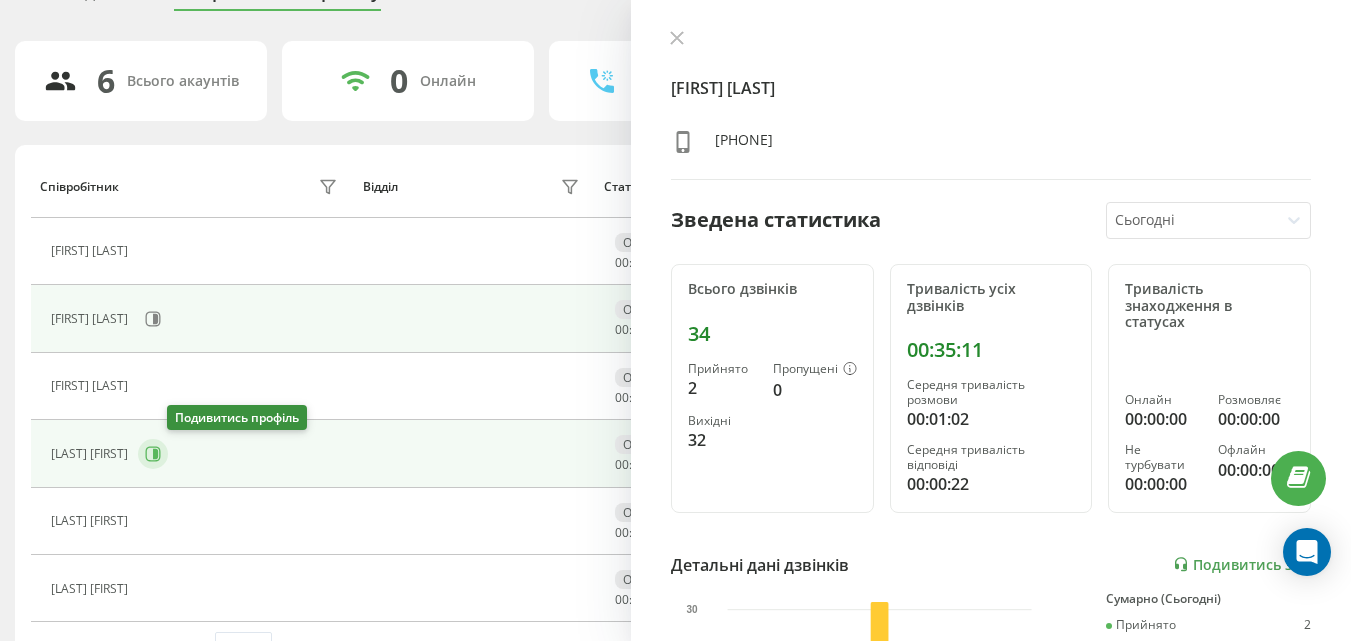 click 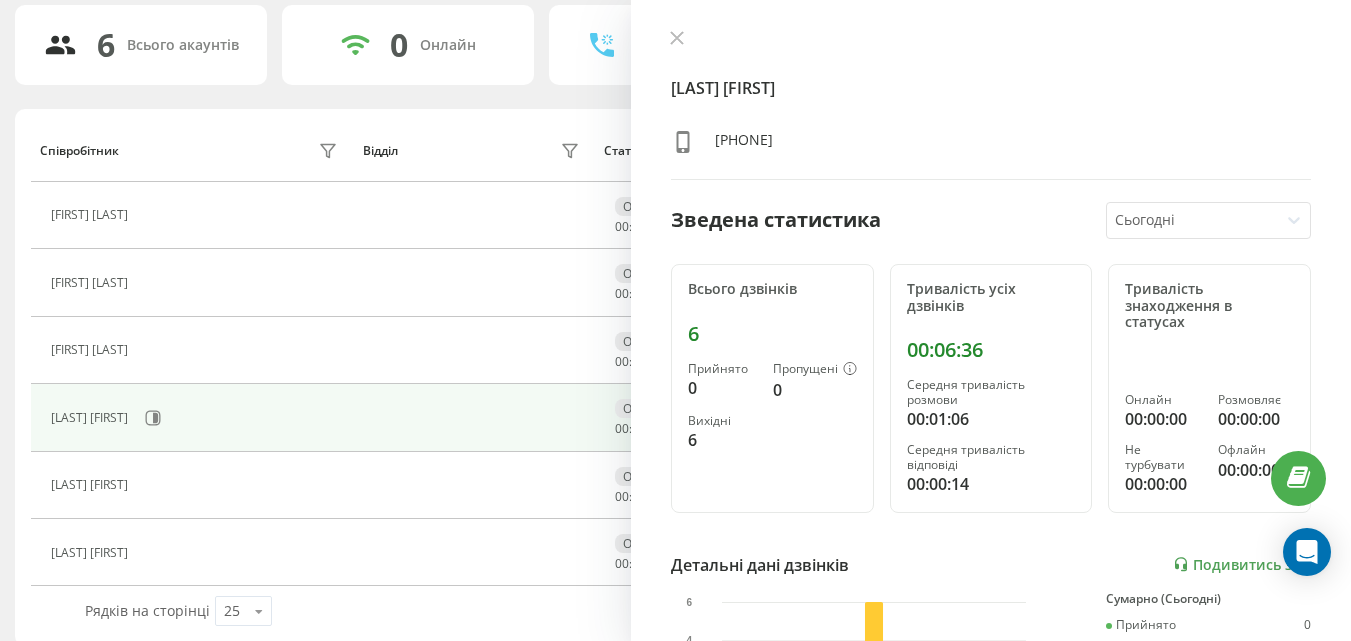 scroll, scrollTop: 156, scrollLeft: 0, axis: vertical 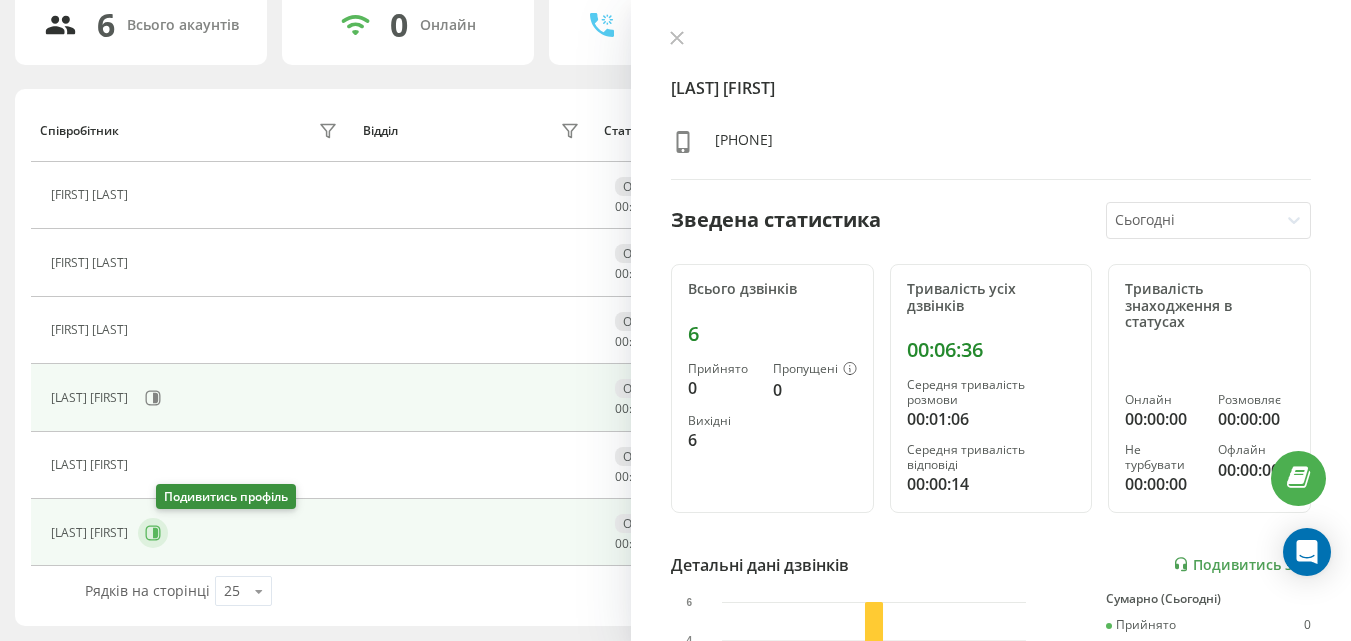 click 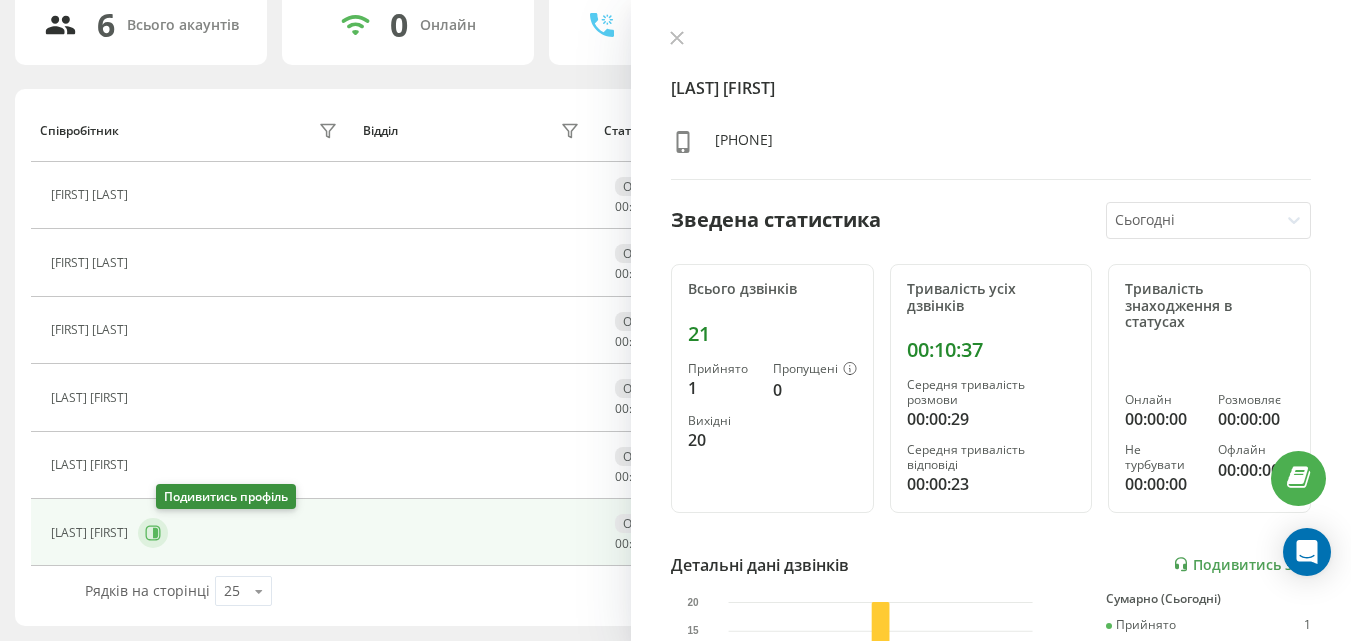 click 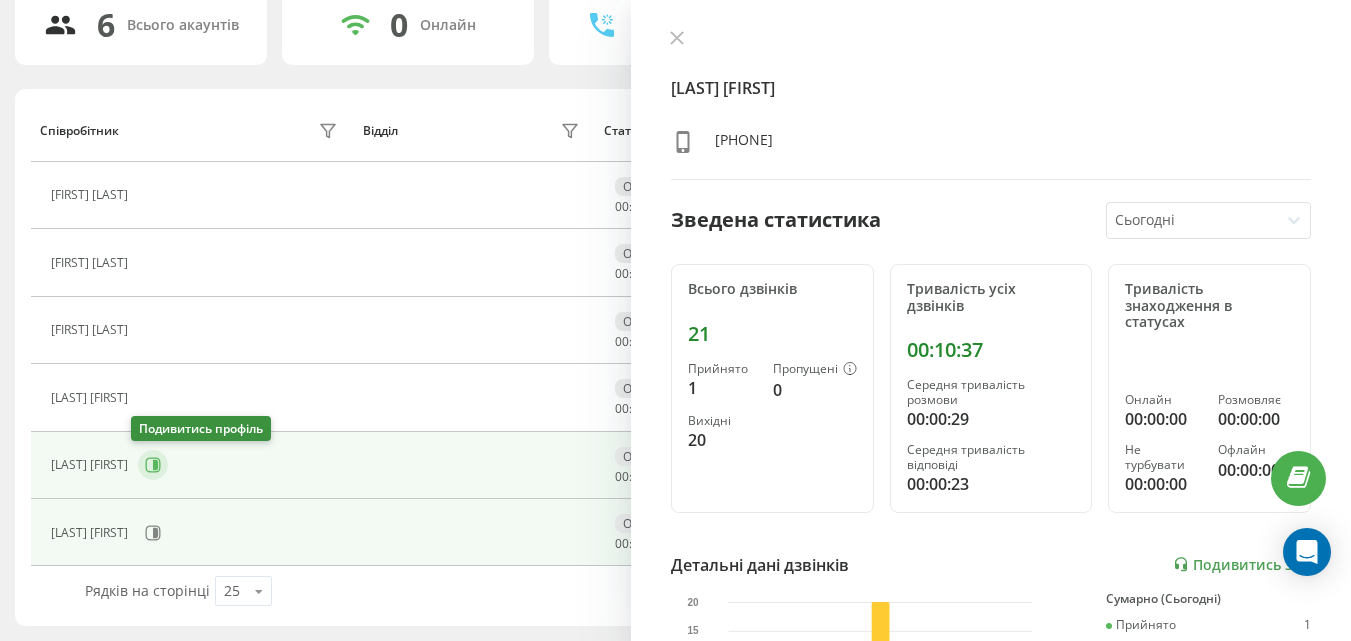 click at bounding box center [153, 465] 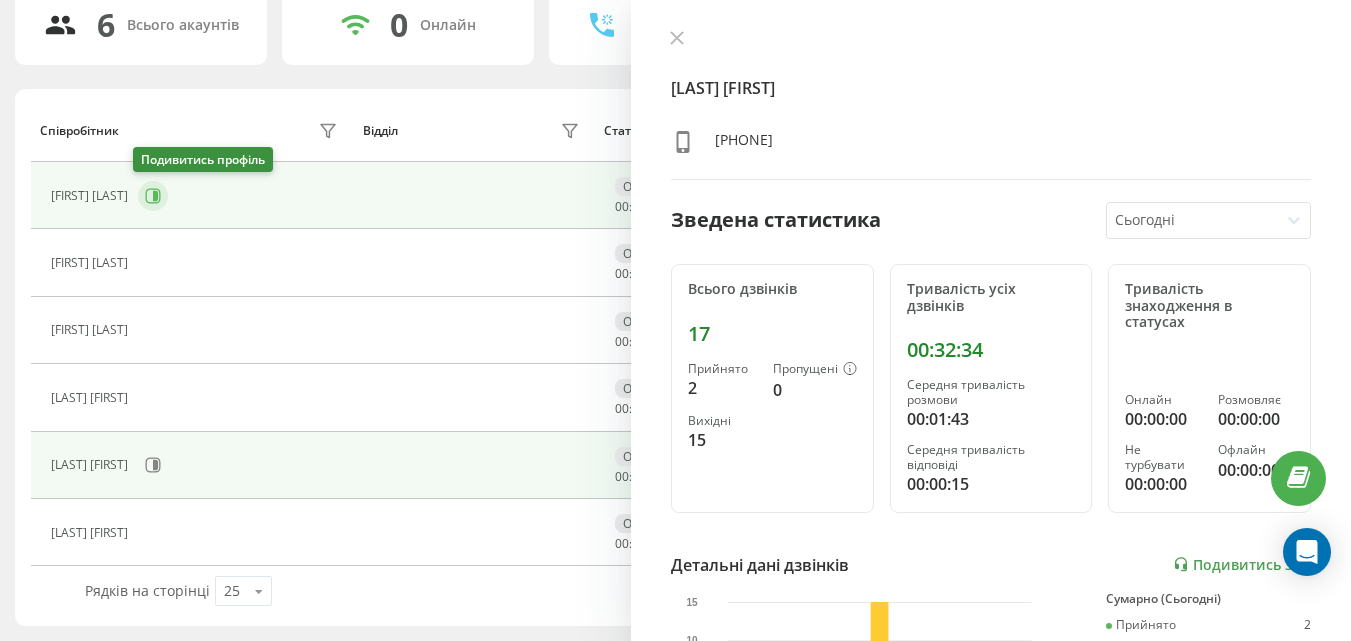 click 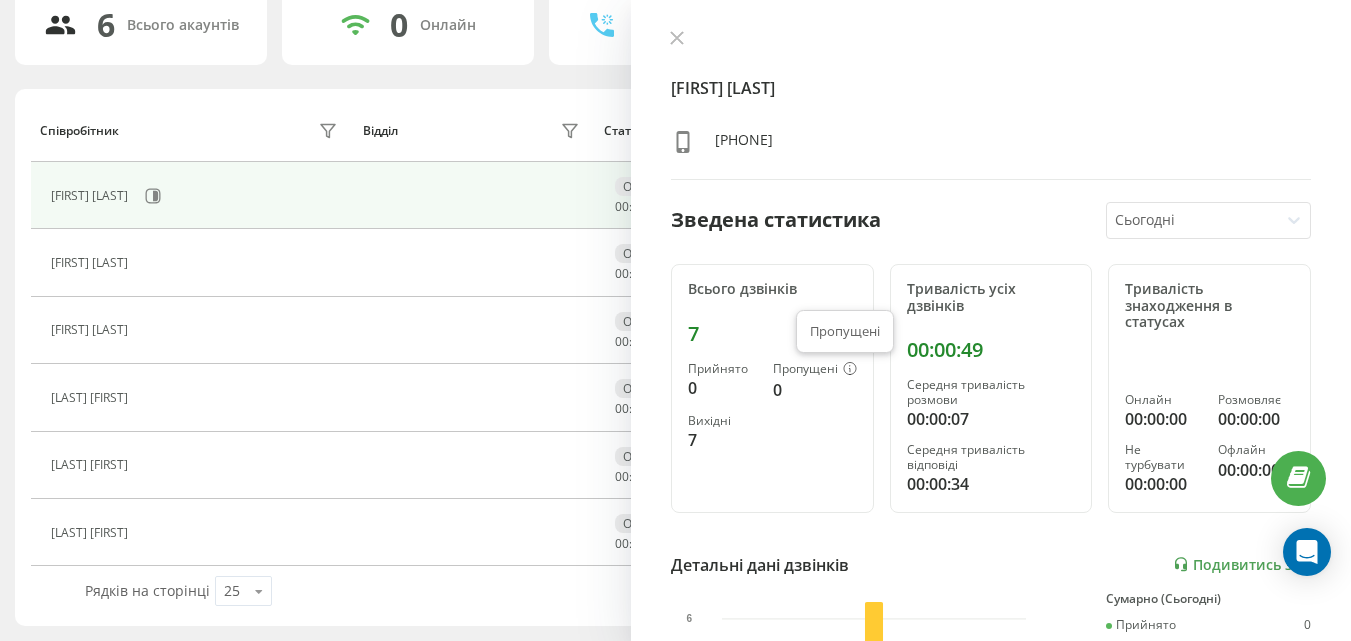 click 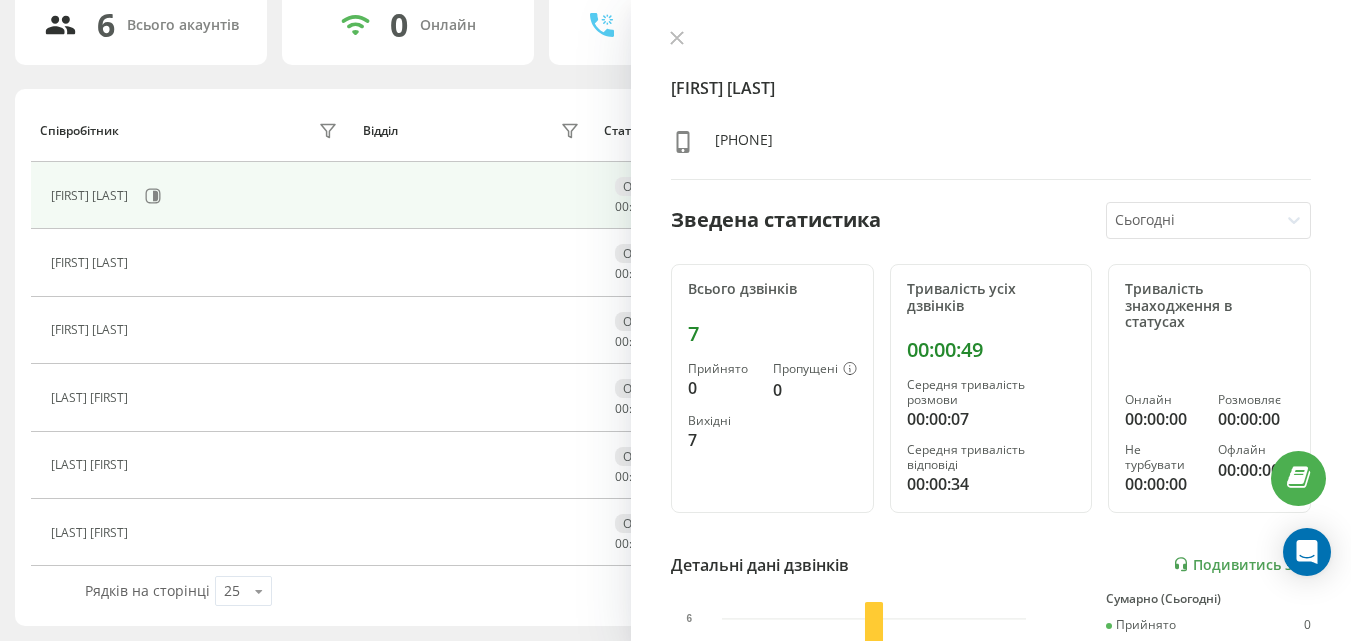 click on "Активні дзвінки Співробітники проєкту Оберіть відділ   6   Всього акаунтів   0   Онлайн   0   Розмовляють   0   Не турбувати   6   Офлайн Співробітник Відділ Статус В статусі User Agent [FIRST] [LAST] Офлайн 00 : 00 : 36 [FIRST] [LAST] Офлайн 00 : 00 : 36 [FIRST] [LAST] Офлайн 00 : 00 : 36 [LAST] [FIRST]  Офлайн 00 : 00 : 36 [LAST] [FIRST] Офлайн 00 : 00 : 36 [LAST] [FIRST] Офлайн 00 : 00 : 36 Рядків на сторінці 25 10 25 50 100 0 - 6 з 6 1 [FIRST] [LAST] [PHONE] Зведена статистика Сьогодні Всього дзвінків 7 Прийнято 0 Пропущені 0 Вихідні 7 Тривалість усіх дзвінків 00:00:49 Середня тривалість розмови 00:00:07 00:00:34 Онлайн 00:00:00 00:00:00 00:00:00" at bounding box center (675, 272) 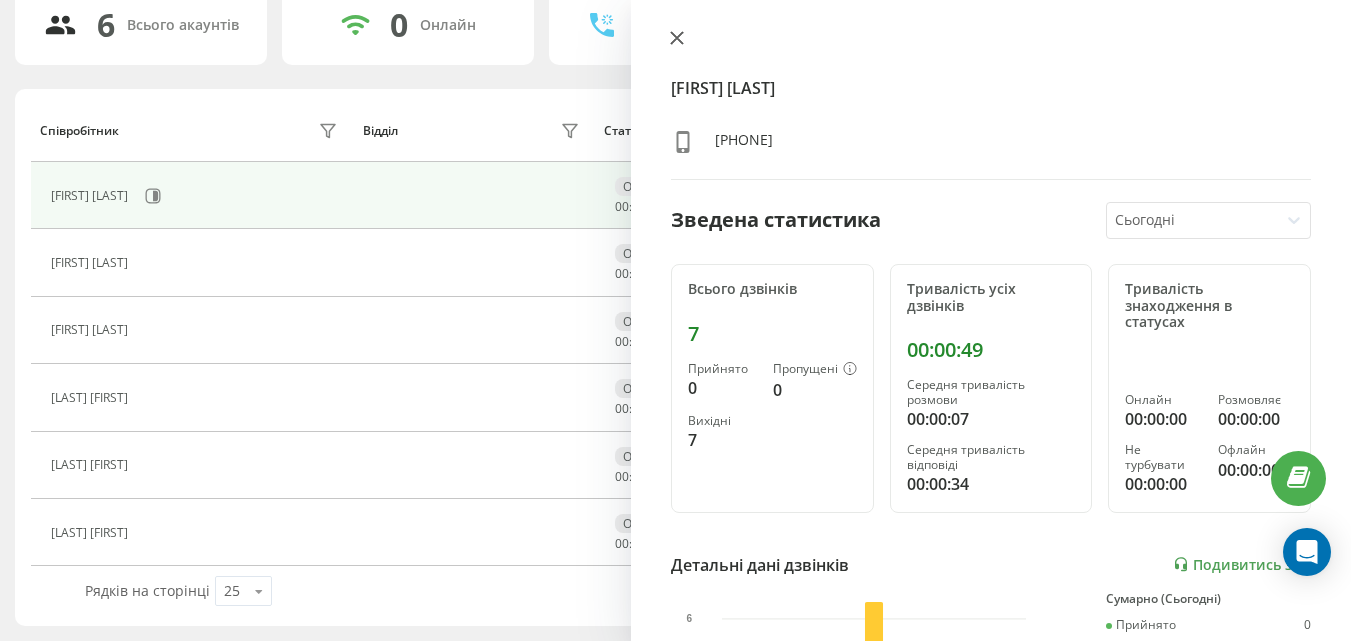 click at bounding box center [677, 39] 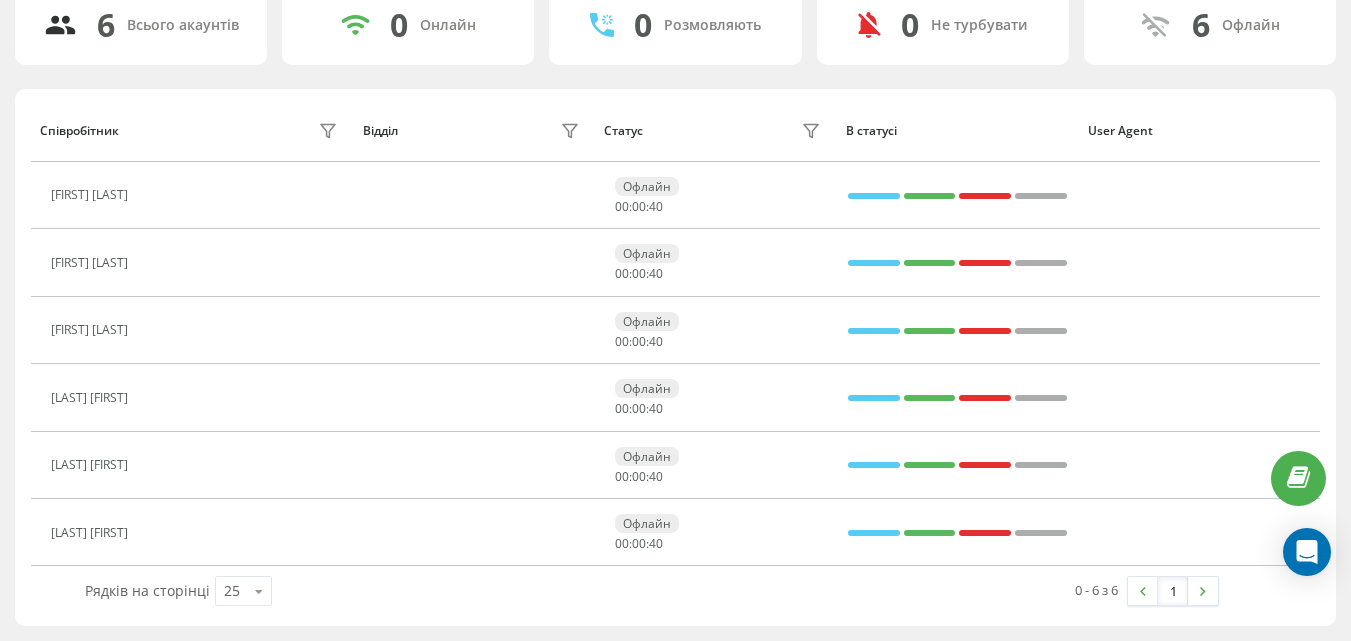 click on "Активні дзвінки Співробітники проєкту Оберіть відділ   6   Всього акаунтів   0   Онлайн   0   Розмовляють   0   Не турбувати   6   Офлайн Співробітник Відділ Статус В статусі User Agent [FIRST] [LAST] Офлайн 00 : 00 : 40 [FIRST] [LAST] Офлайн 00 : 00 : 40 [FIRST] [LAST] Офлайн 00 : 00 : 40 [LAST] [FIRST]  Офлайн 00 : 00 : 40 [LAST] [FIRST] Офлайн 00 : 00 : 40 [LAST] [FIRST] Офлайн 00 : 00 : 40 Рядків на сторінці 25 10 25 50 100 0 - 6 з 6 1" at bounding box center (675, 272) 